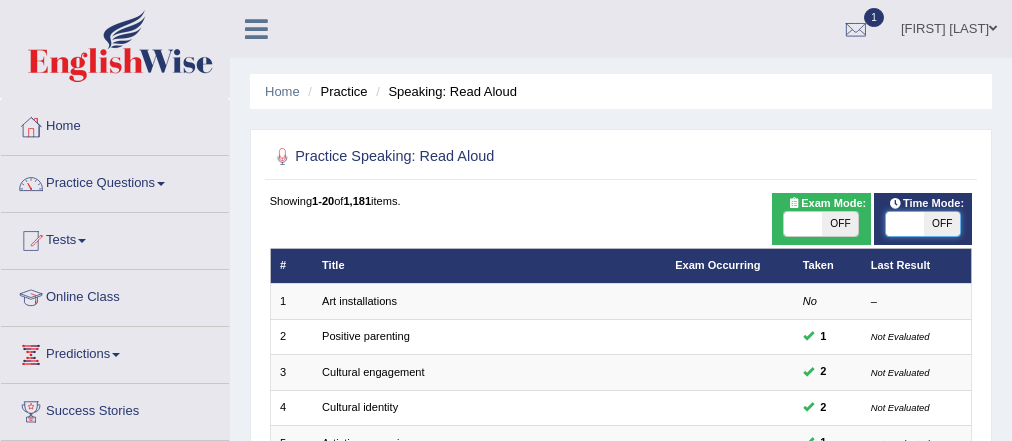scroll, scrollTop: 0, scrollLeft: 0, axis: both 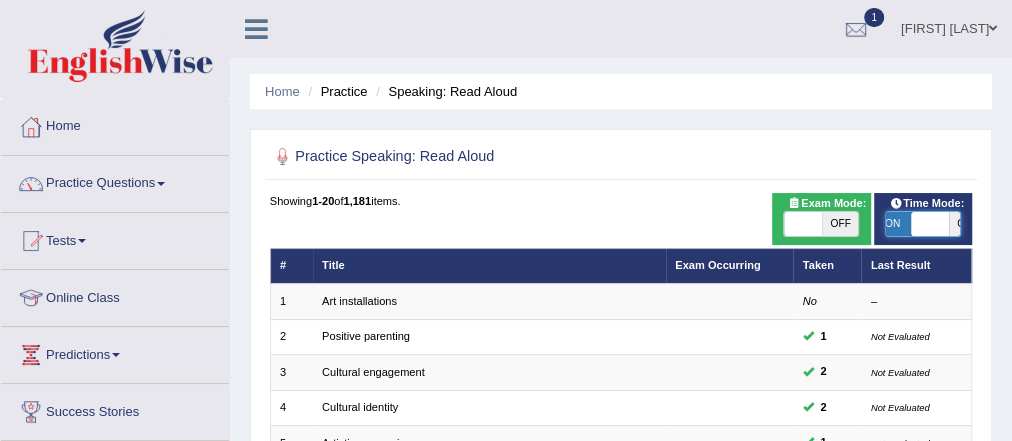 checkbox on "true" 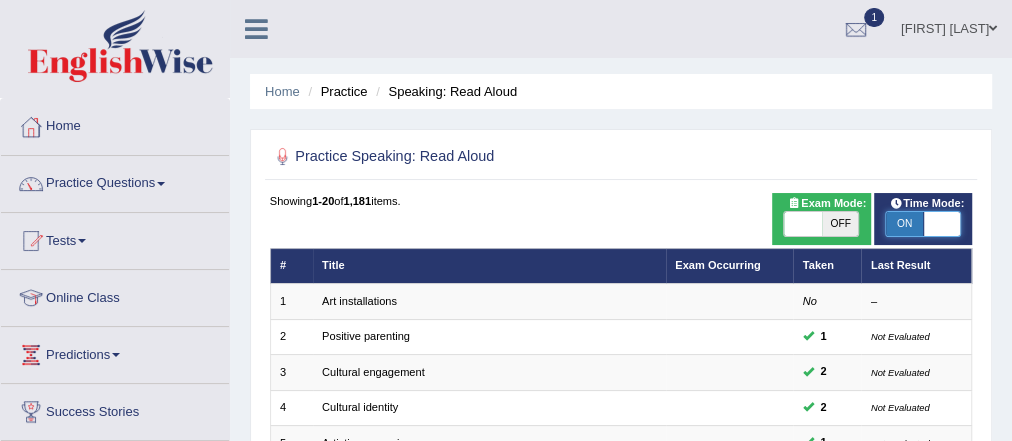 drag, startPoint x: 912, startPoint y: 225, endPoint x: 966, endPoint y: 227, distance: 54.037025 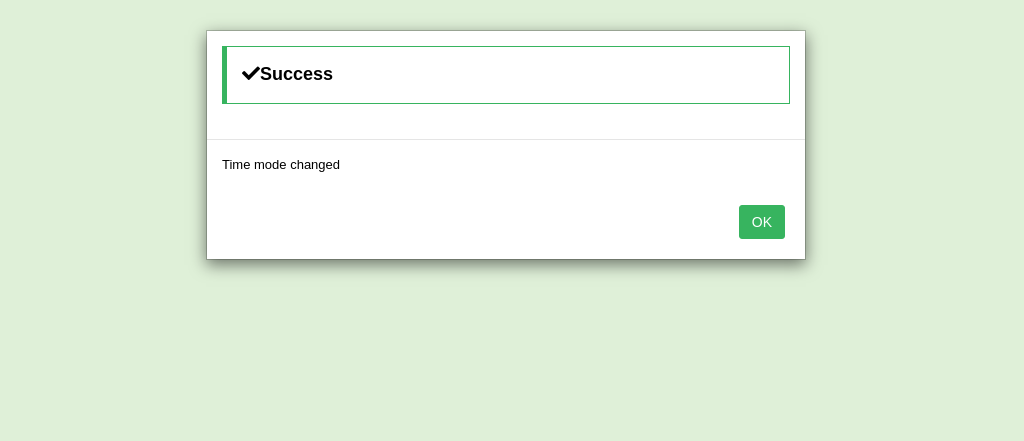 click on "OK" at bounding box center (762, 222) 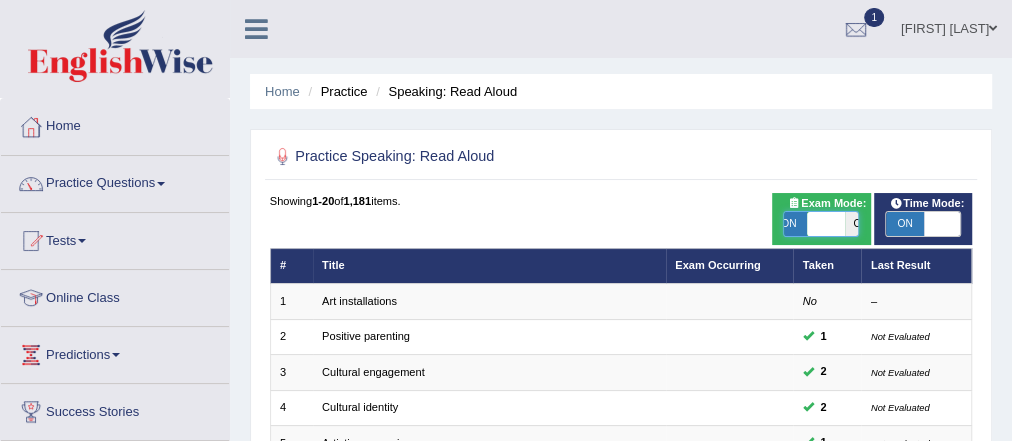 drag, startPoint x: 804, startPoint y: 220, endPoint x: 862, endPoint y: 229, distance: 58.694122 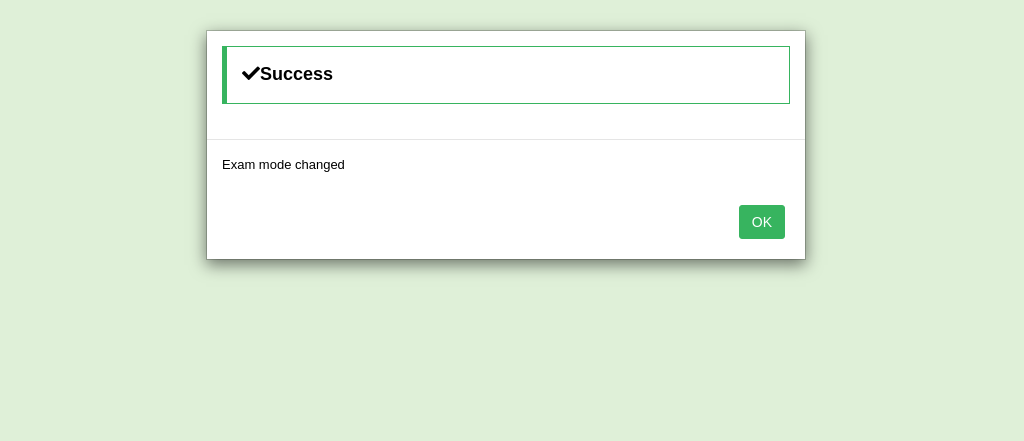 click on "OK" at bounding box center (762, 222) 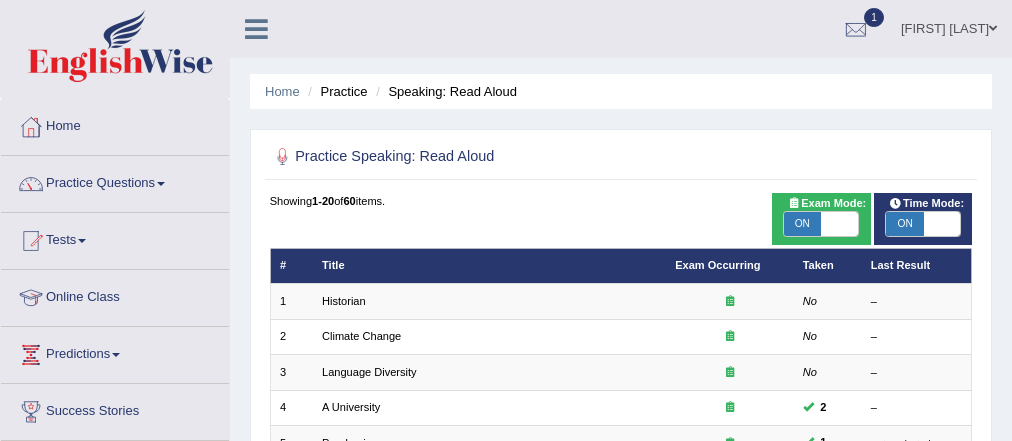 scroll, scrollTop: 0, scrollLeft: 0, axis: both 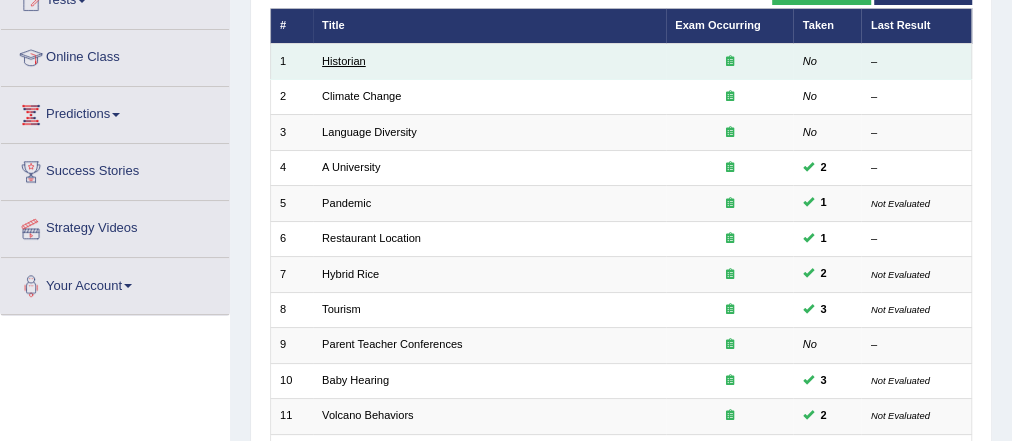 click on "Historian" at bounding box center [344, 61] 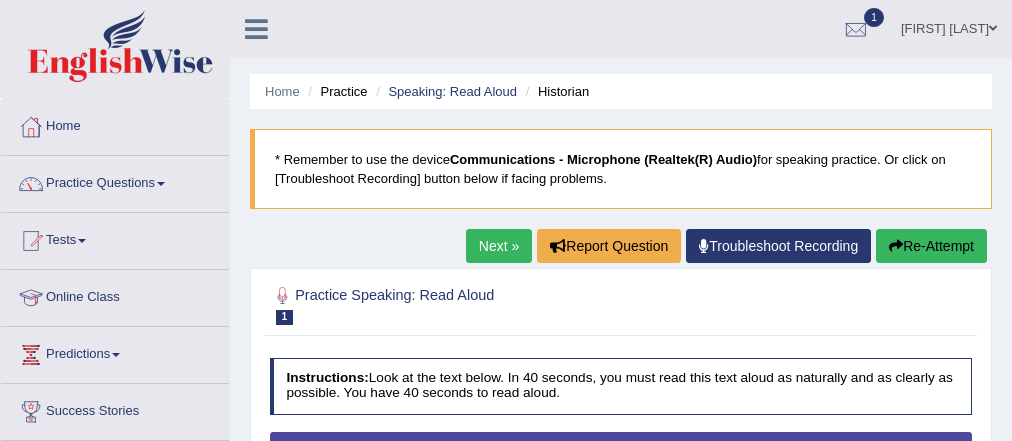 scroll, scrollTop: 0, scrollLeft: 0, axis: both 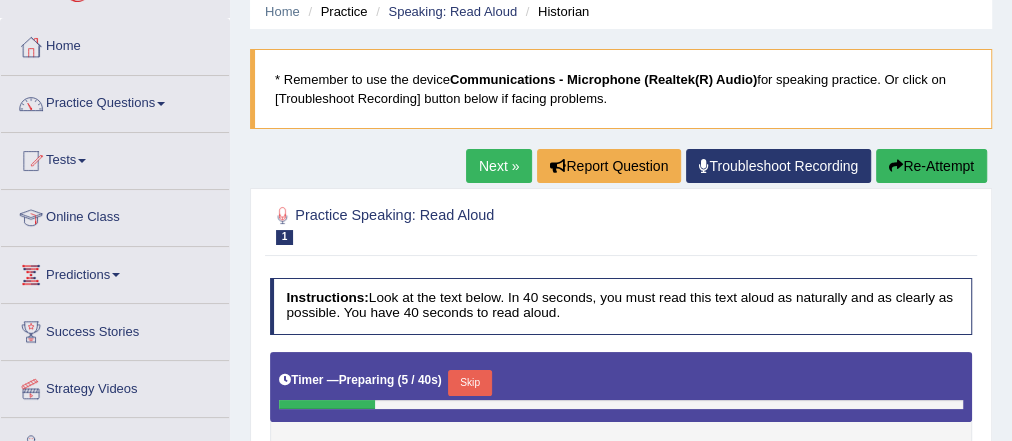 click on "Re-Attempt" at bounding box center [931, 166] 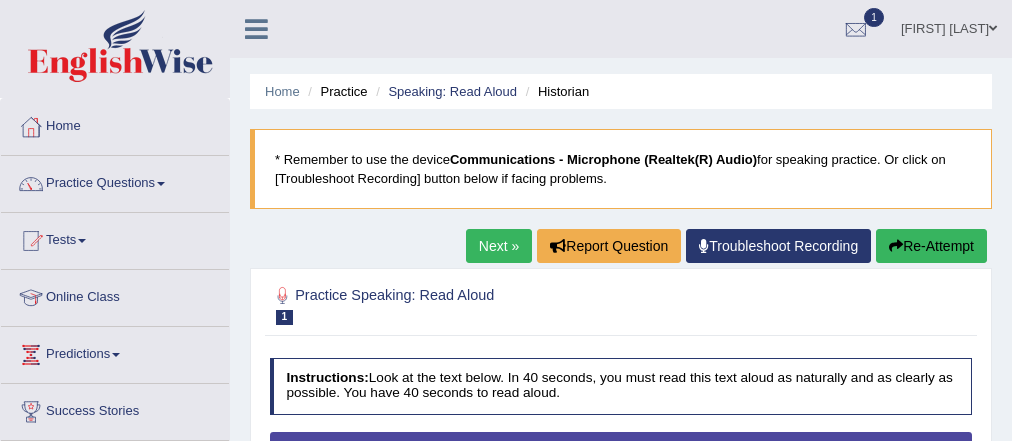 scroll, scrollTop: 400, scrollLeft: 0, axis: vertical 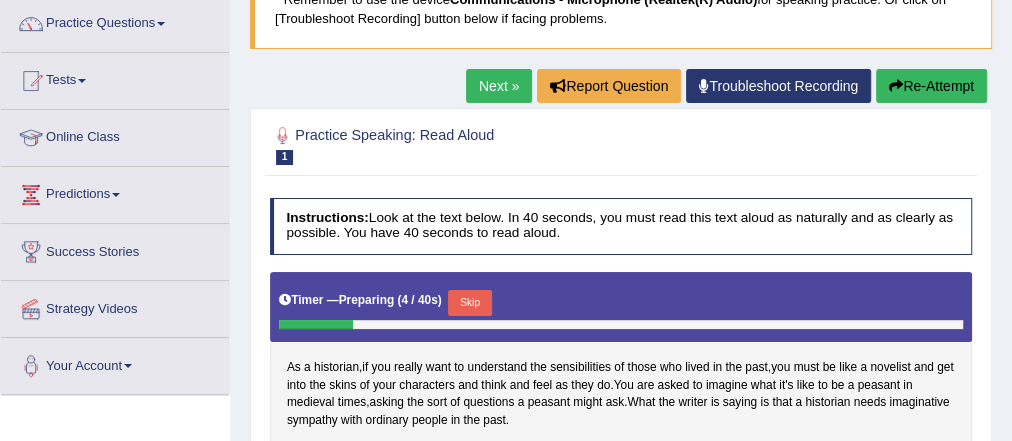 click on "Next »" at bounding box center (499, 86) 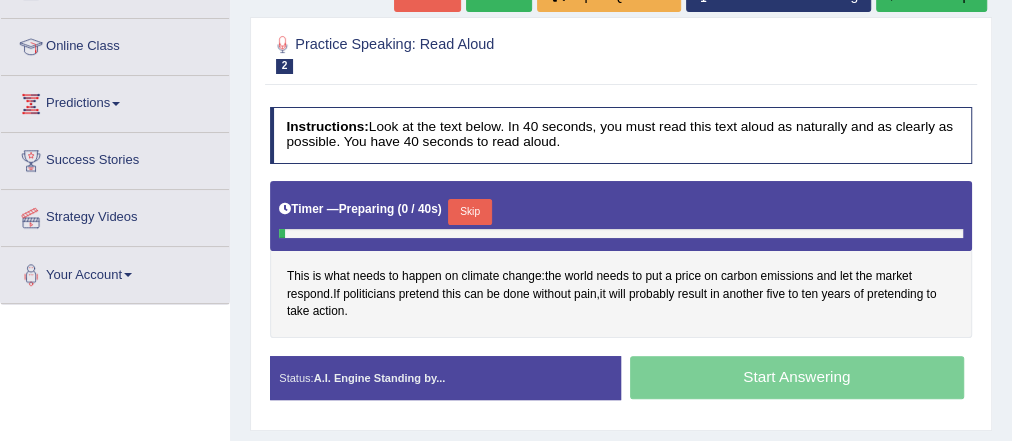 scroll, scrollTop: 0, scrollLeft: 0, axis: both 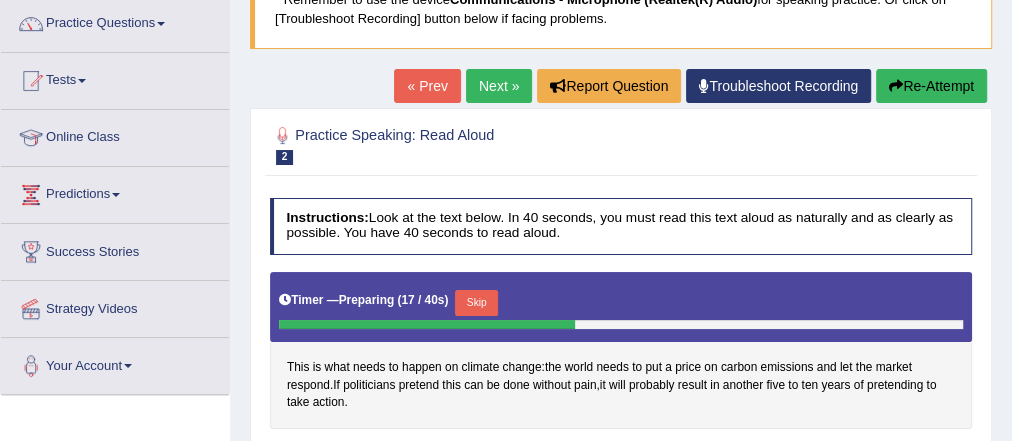click on "Re-Attempt" at bounding box center (931, 86) 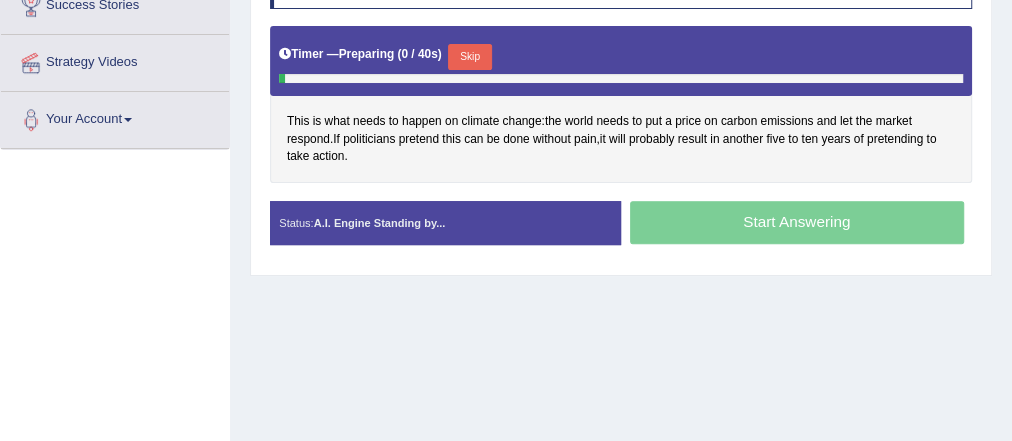 scroll, scrollTop: 406, scrollLeft: 0, axis: vertical 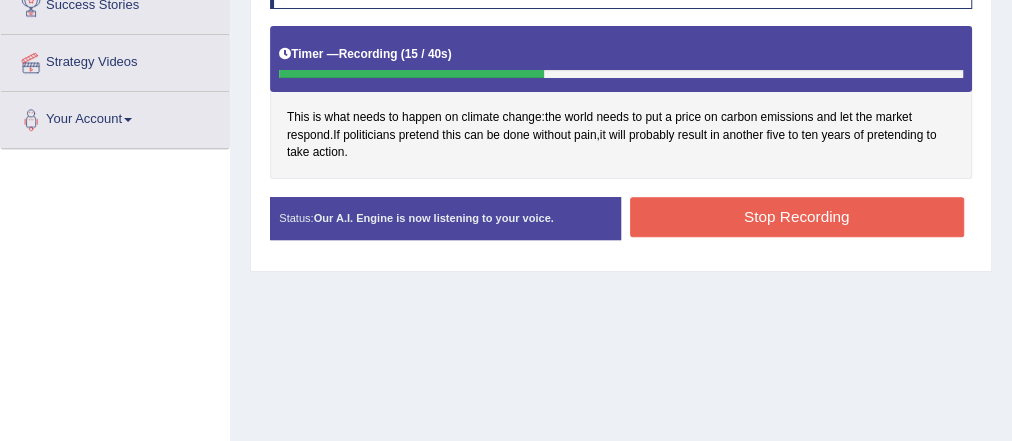 click on "Stop Recording" at bounding box center (797, 216) 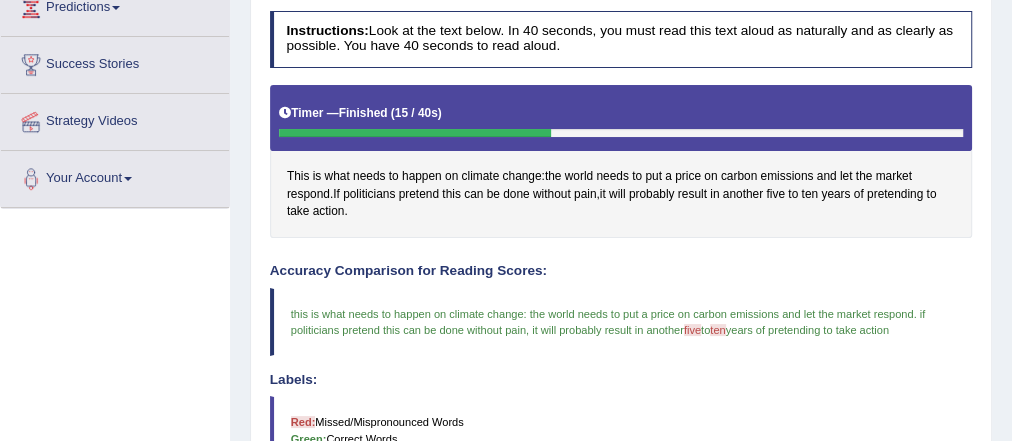 scroll, scrollTop: 166, scrollLeft: 0, axis: vertical 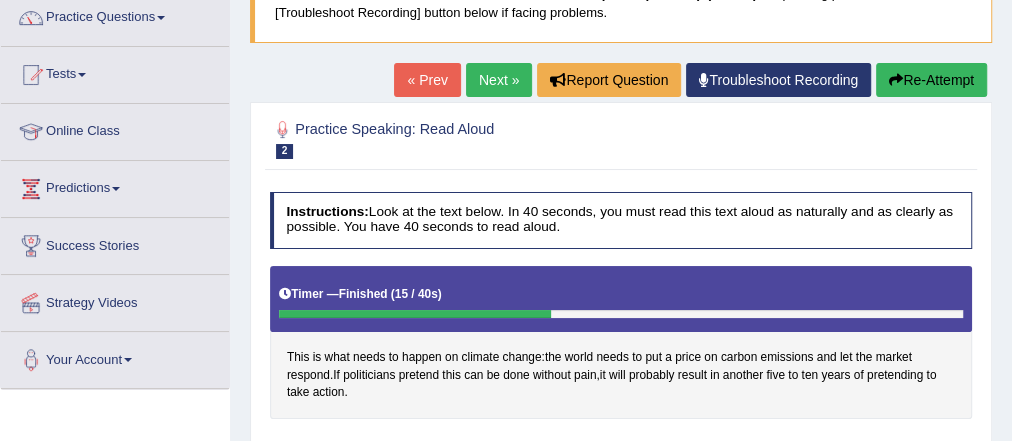 click on "Next »" at bounding box center [499, 80] 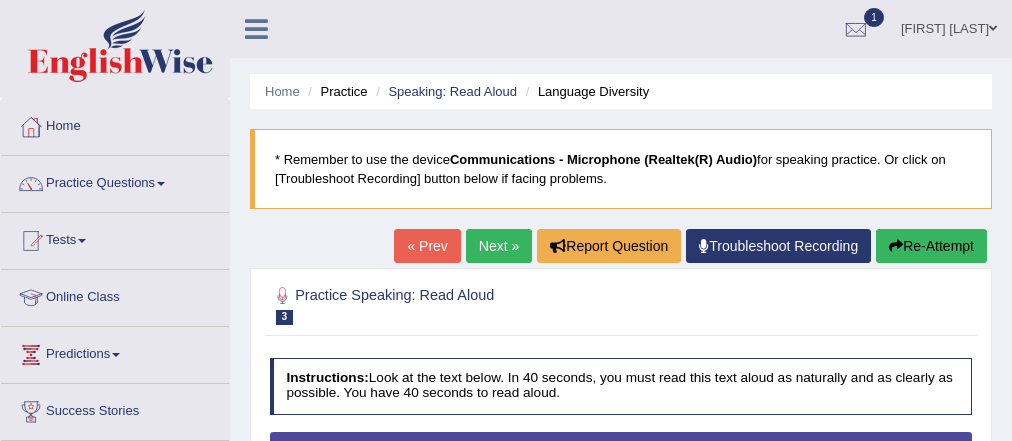 scroll, scrollTop: 240, scrollLeft: 0, axis: vertical 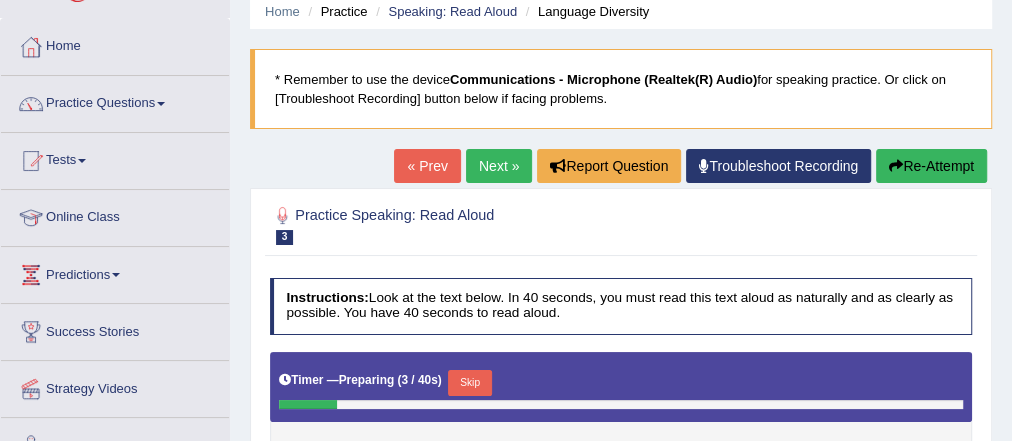 click on "Next »" at bounding box center (499, 166) 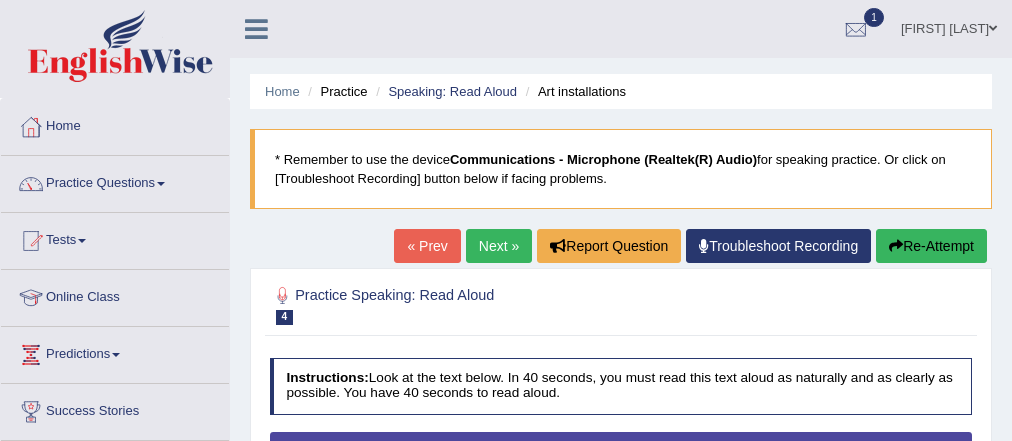 scroll, scrollTop: 320, scrollLeft: 0, axis: vertical 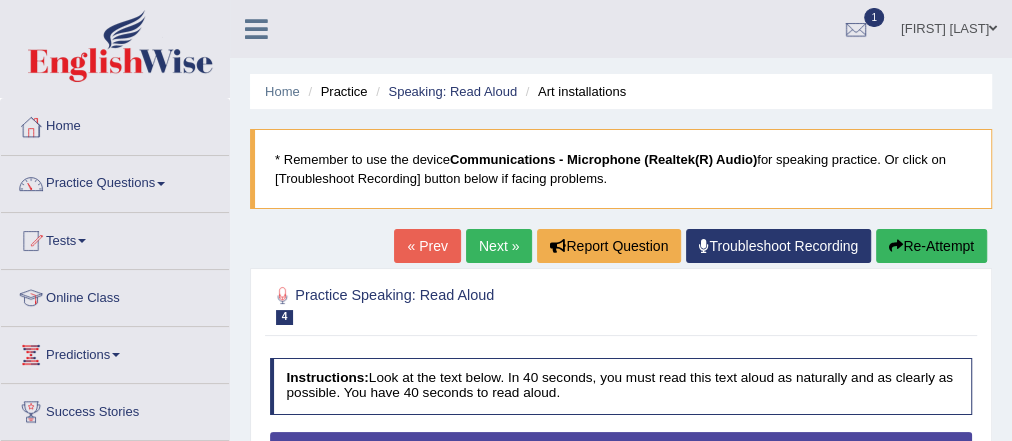 click on "Re-Attempt" at bounding box center (931, 246) 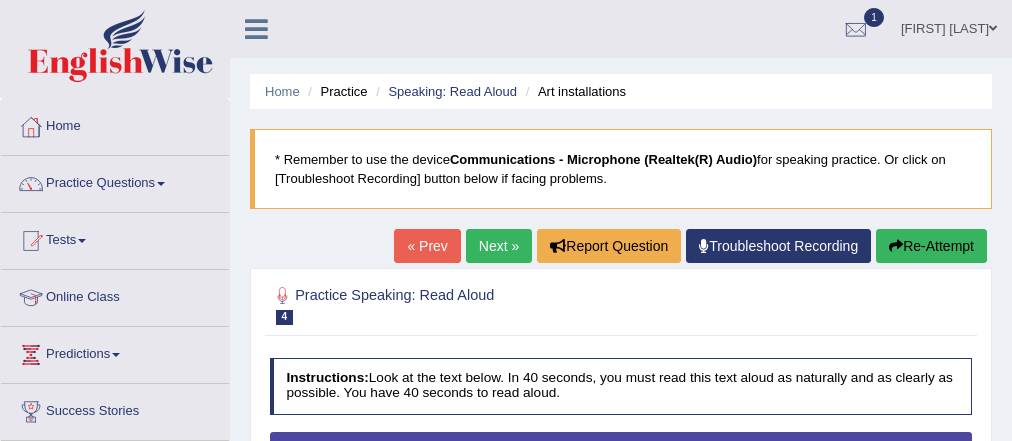 scroll, scrollTop: 284, scrollLeft: 0, axis: vertical 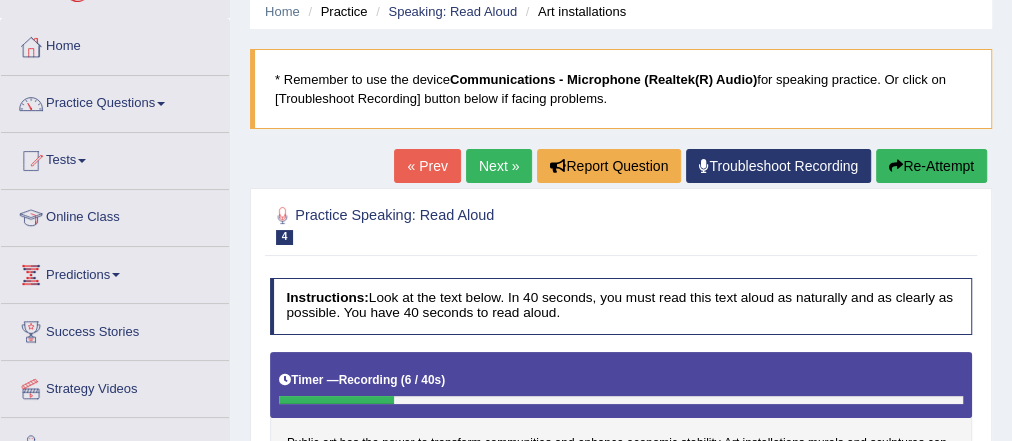 click on "Re-Attempt" at bounding box center [931, 166] 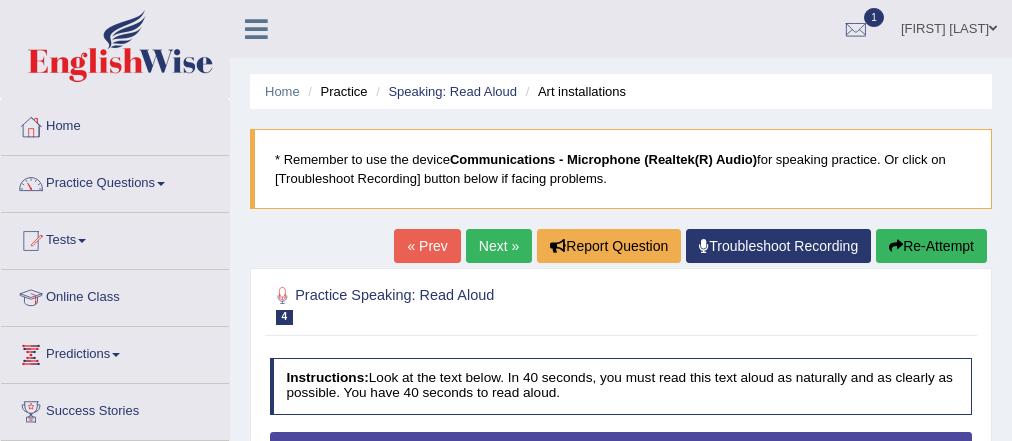 scroll, scrollTop: 320, scrollLeft: 0, axis: vertical 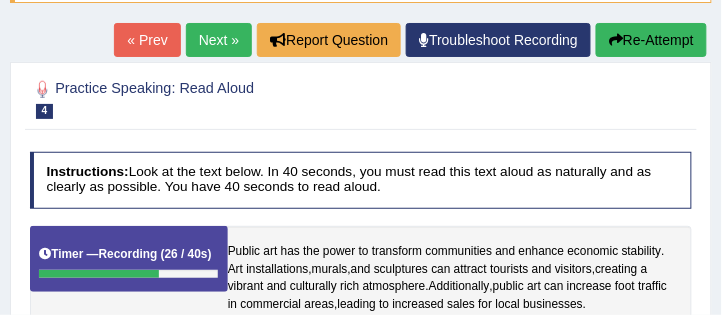 click on "Re-Attempt" at bounding box center (651, 40) 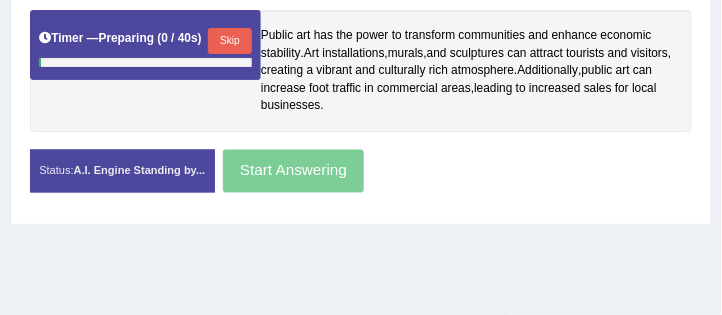 scroll, scrollTop: 0, scrollLeft: 0, axis: both 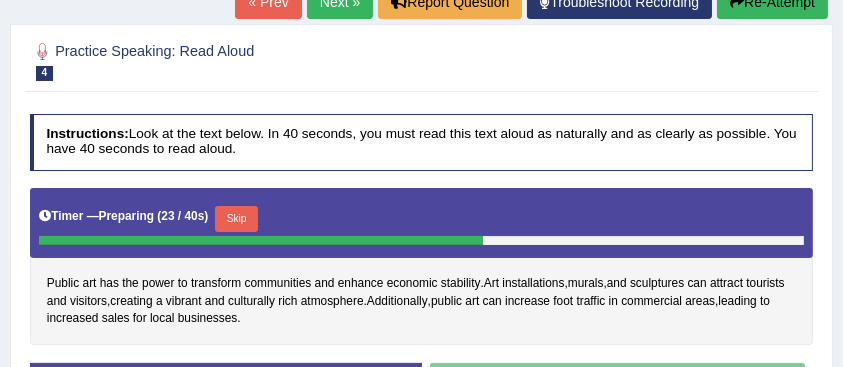 click on "Re-Attempt" at bounding box center [772, 2] 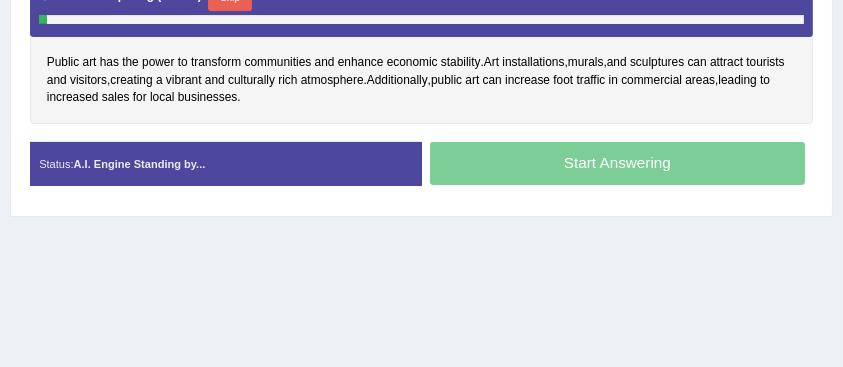 scroll, scrollTop: 0, scrollLeft: 0, axis: both 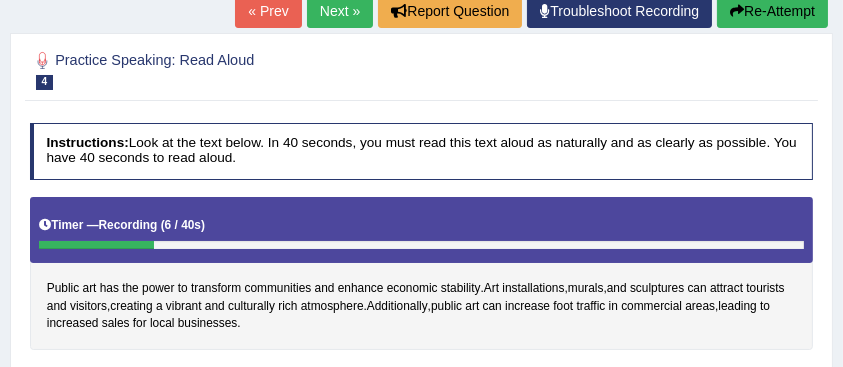 click on "Re-Attempt" at bounding box center [772, 11] 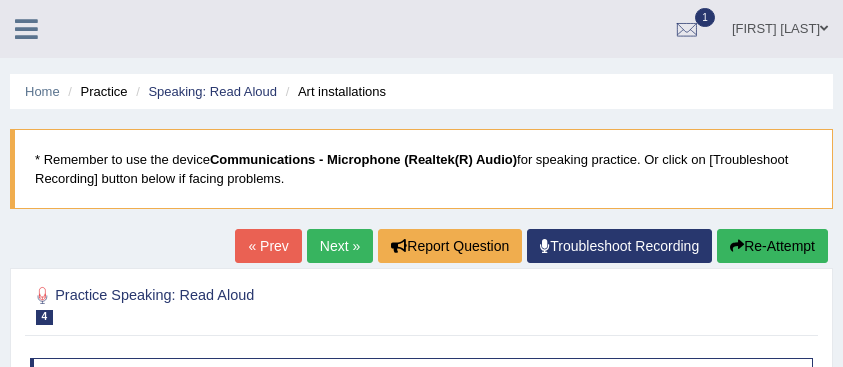 scroll, scrollTop: 427, scrollLeft: 0, axis: vertical 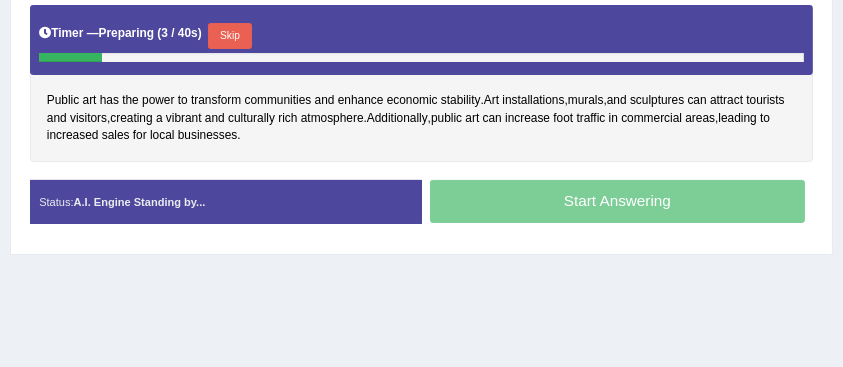 click on "Skip" at bounding box center (229, 36) 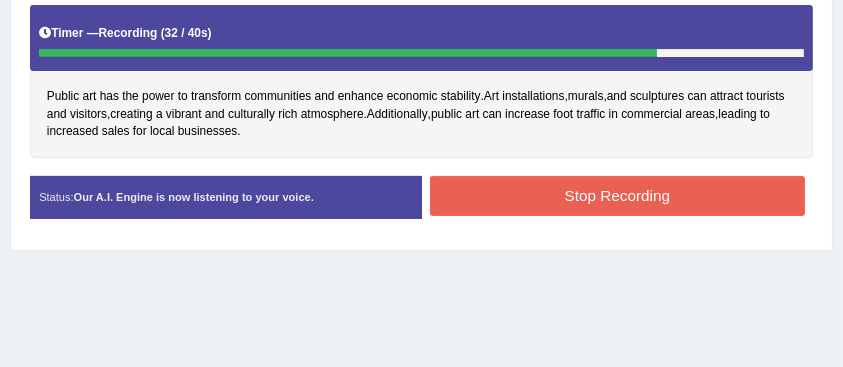 click on "Stop Recording" at bounding box center [617, 195] 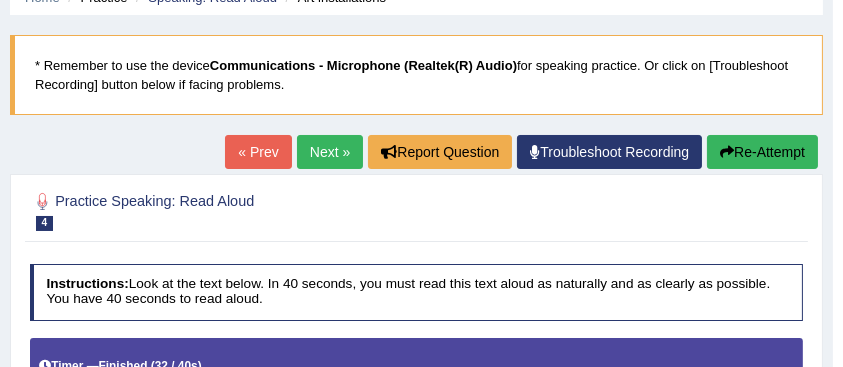 scroll, scrollTop: 93, scrollLeft: 0, axis: vertical 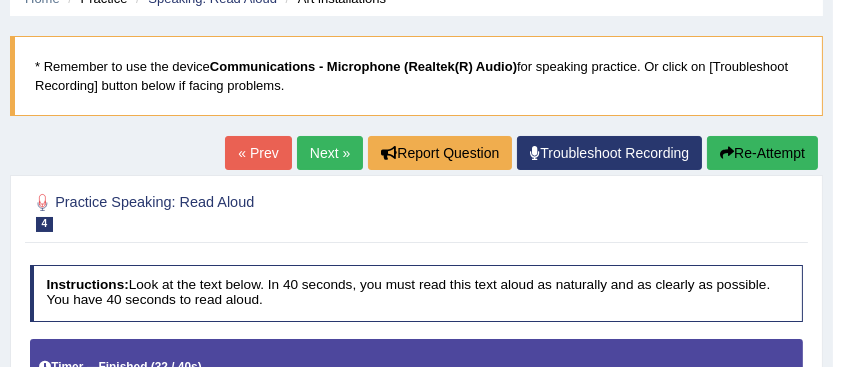 click on "Re-Attempt" at bounding box center (762, 153) 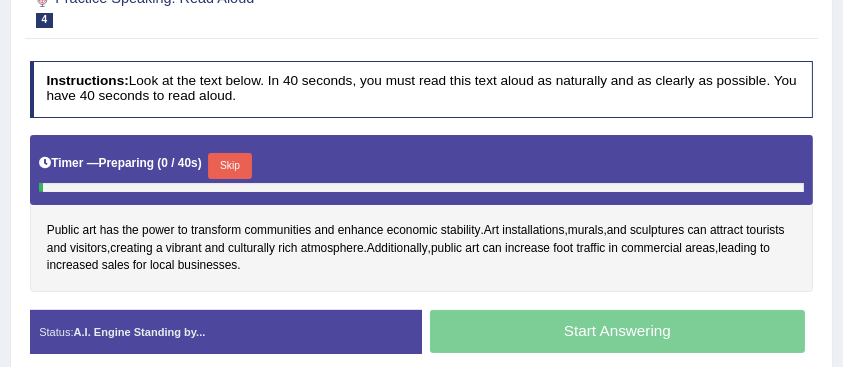 scroll, scrollTop: 406, scrollLeft: 0, axis: vertical 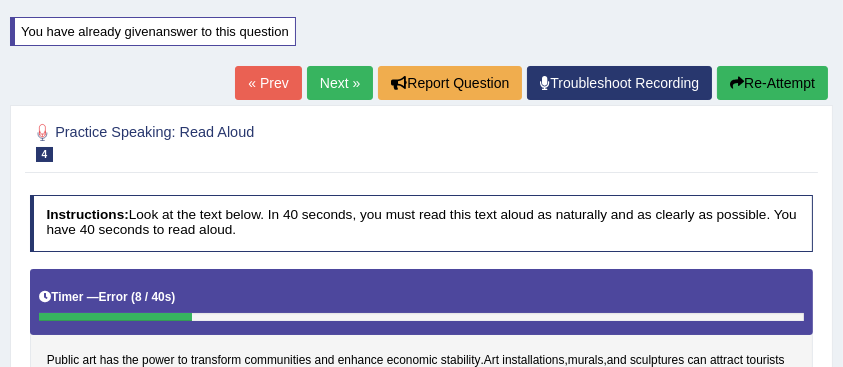 click on "Re-Attempt" at bounding box center [772, 83] 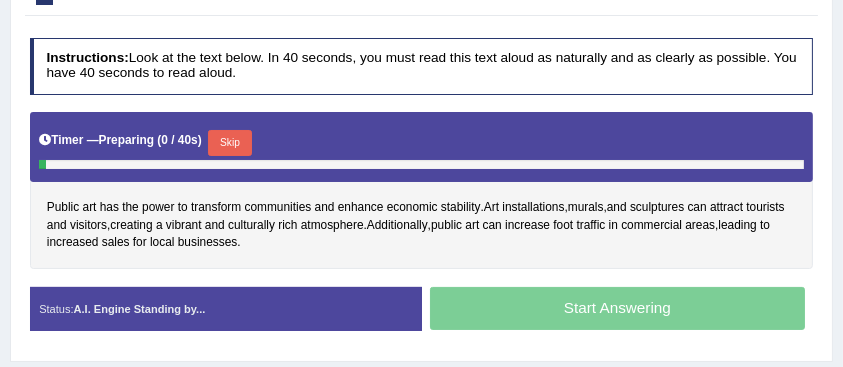 scroll, scrollTop: 0, scrollLeft: 0, axis: both 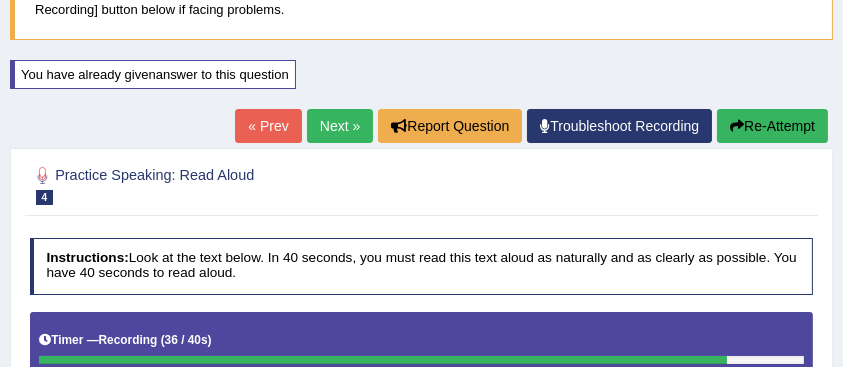 click on "Next »" at bounding box center (340, 126) 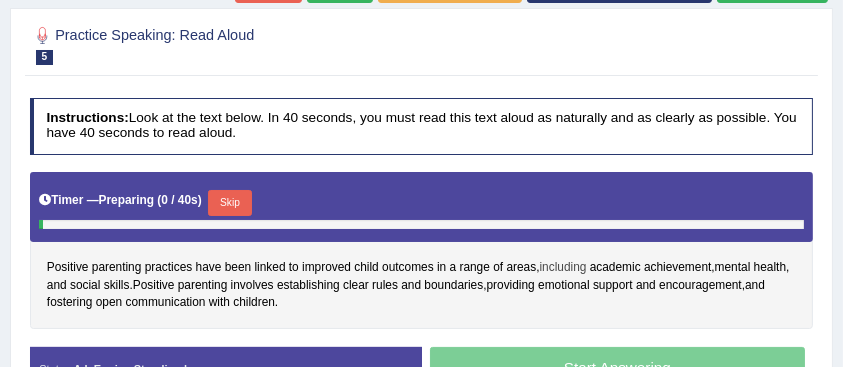 scroll, scrollTop: 0, scrollLeft: 0, axis: both 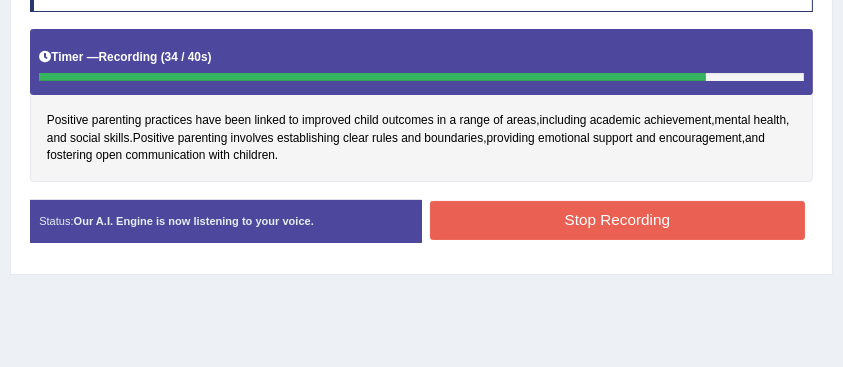 click on "Stop Recording" at bounding box center [617, 220] 